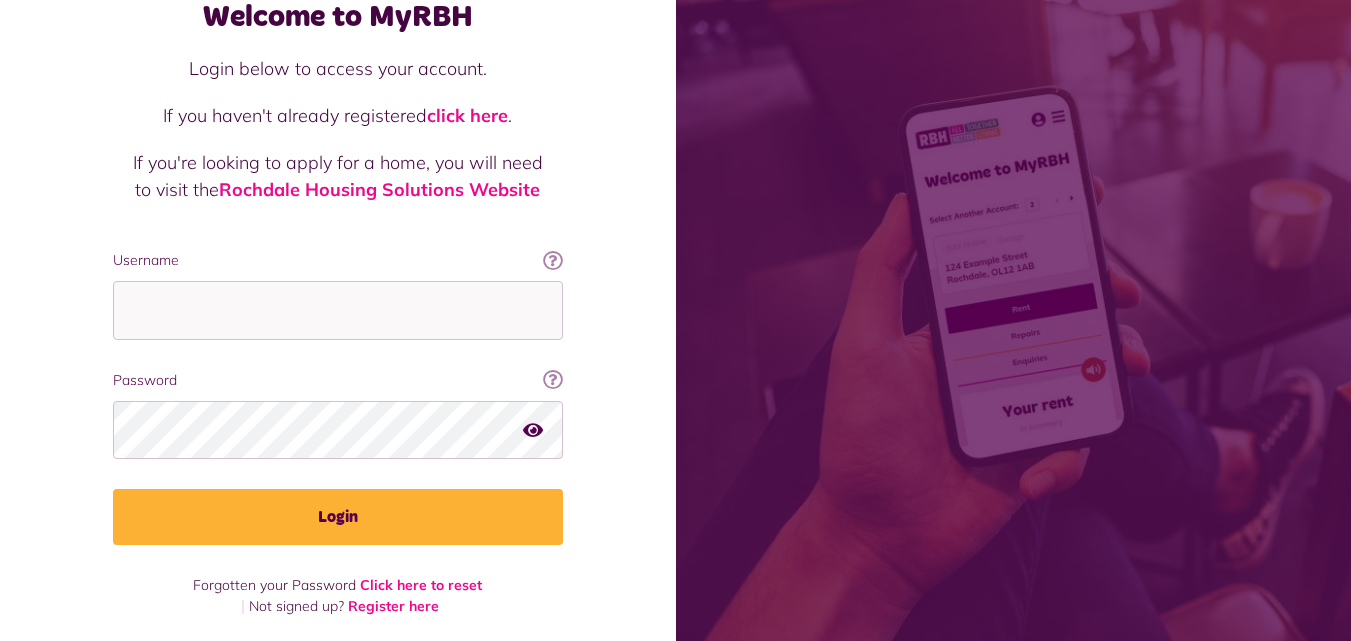 scroll, scrollTop: 127, scrollLeft: 0, axis: vertical 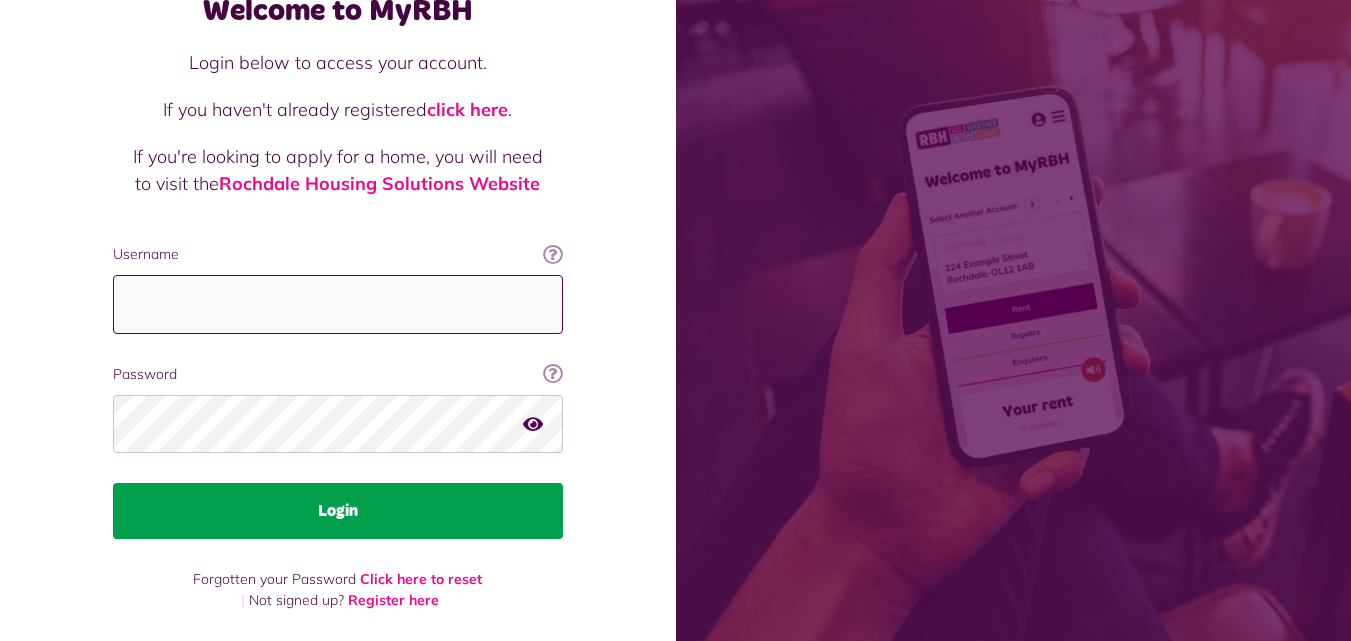 type on "**********" 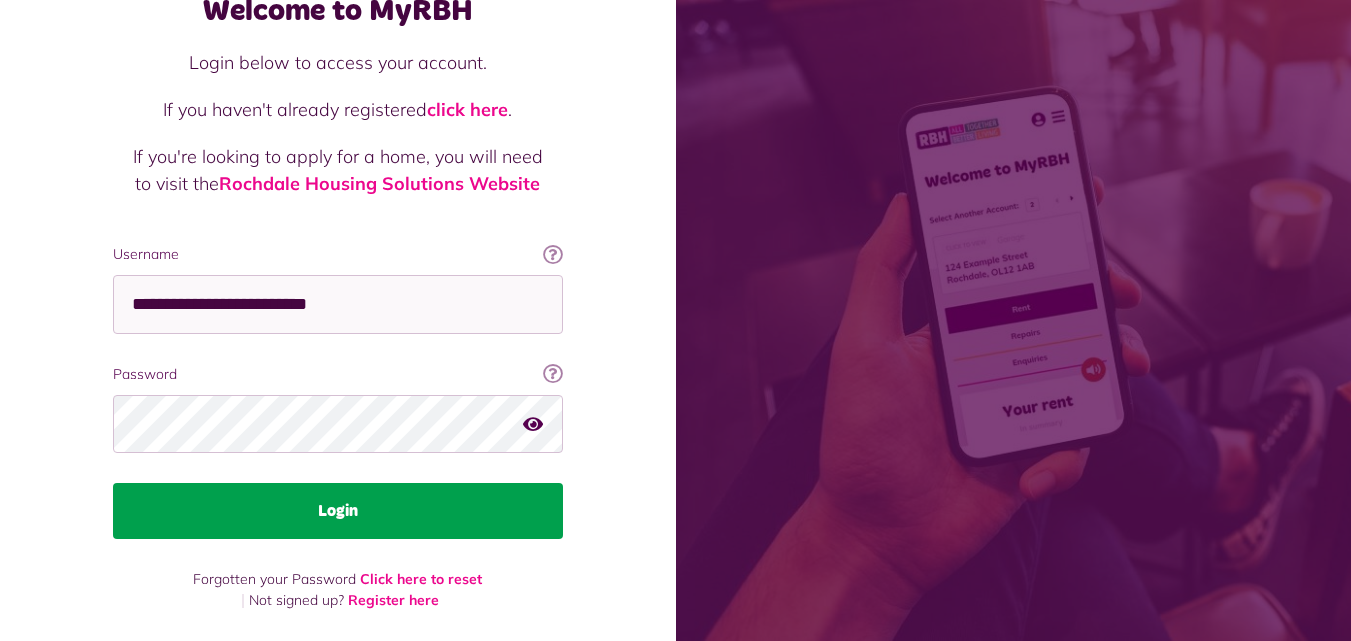 click on "Login" at bounding box center [338, 511] 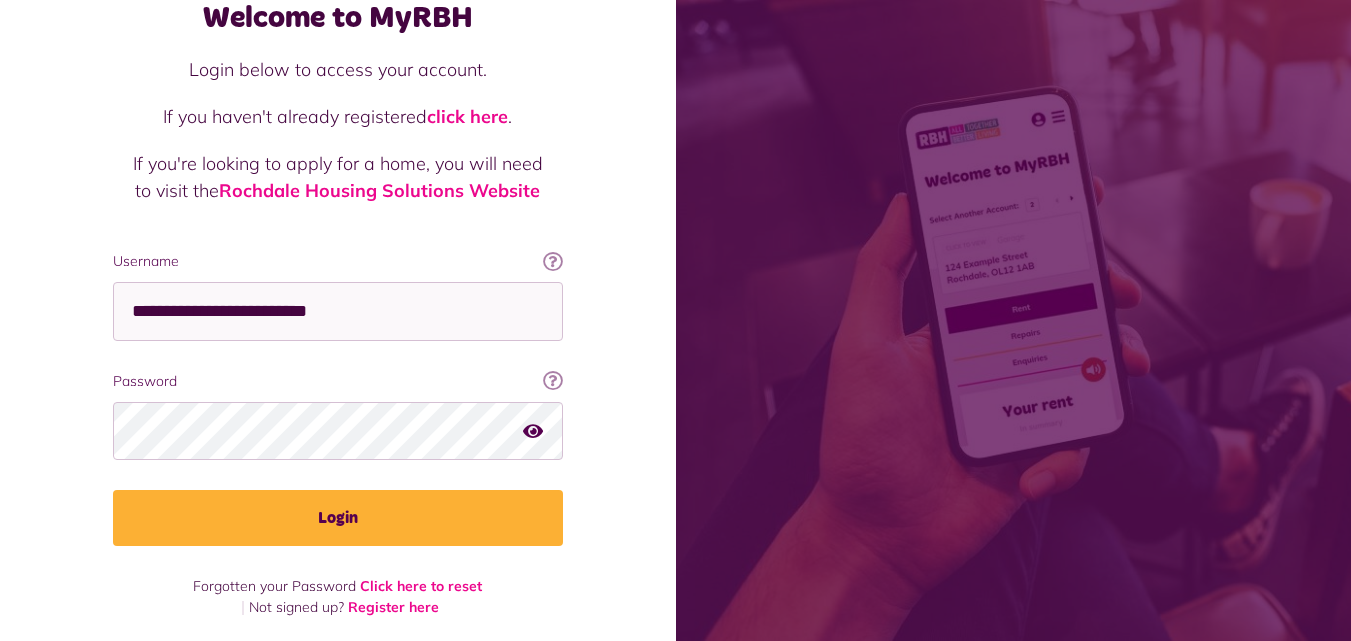 scroll, scrollTop: 127, scrollLeft: 0, axis: vertical 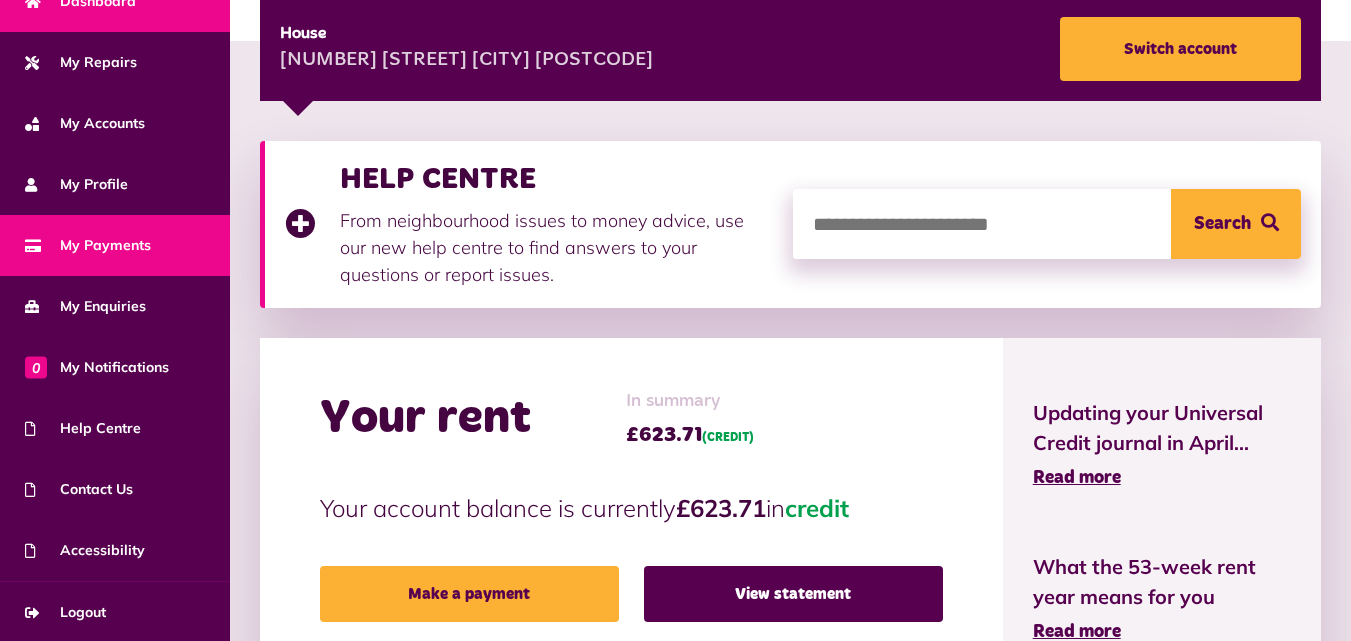 click on "My Payments" at bounding box center [88, 245] 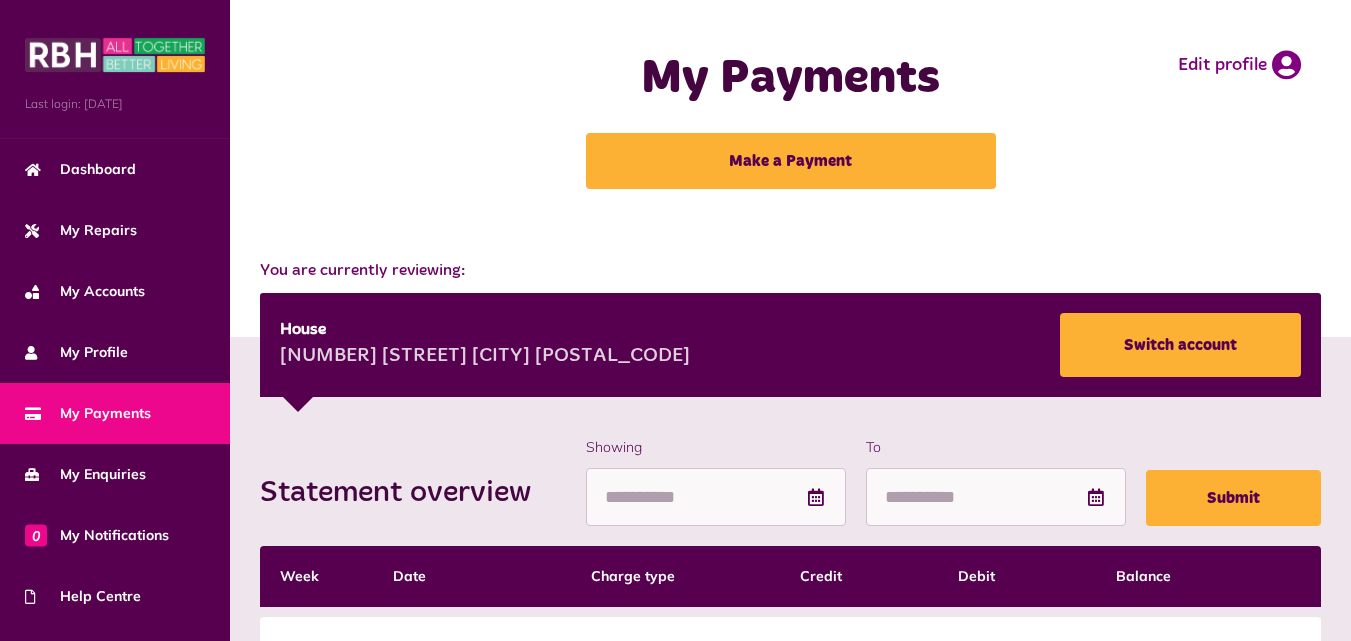 scroll, scrollTop: 200, scrollLeft: 0, axis: vertical 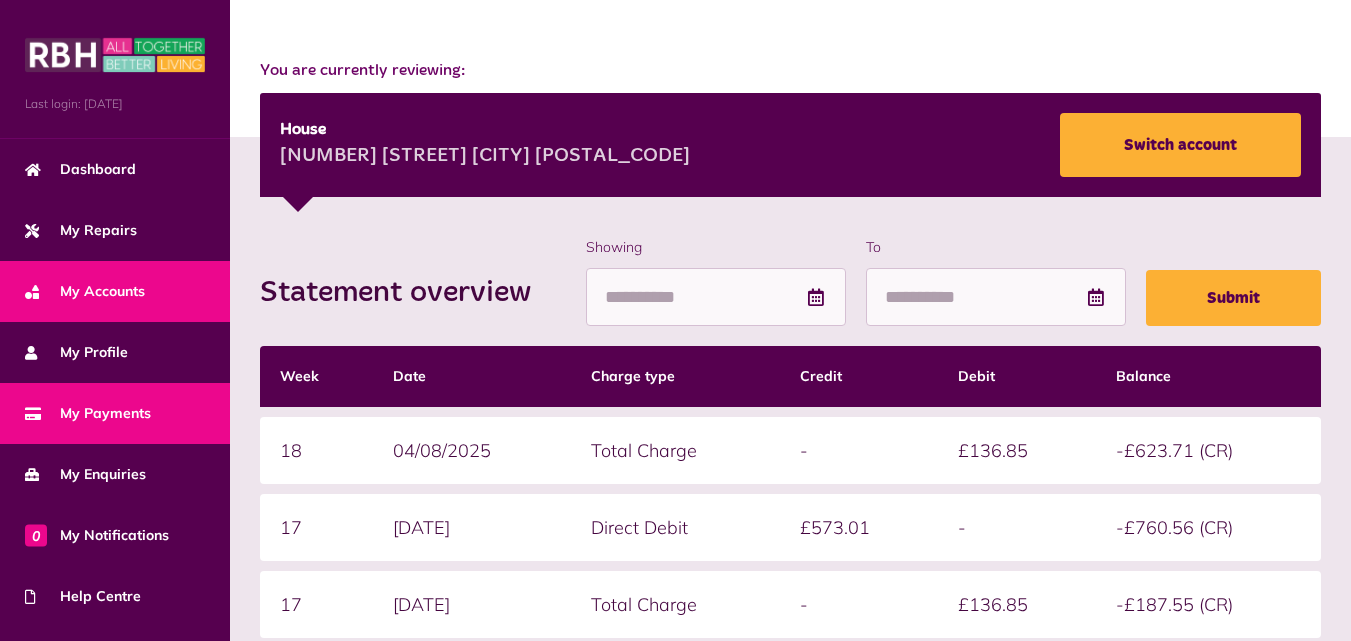 click on "My Accounts" at bounding box center [85, 291] 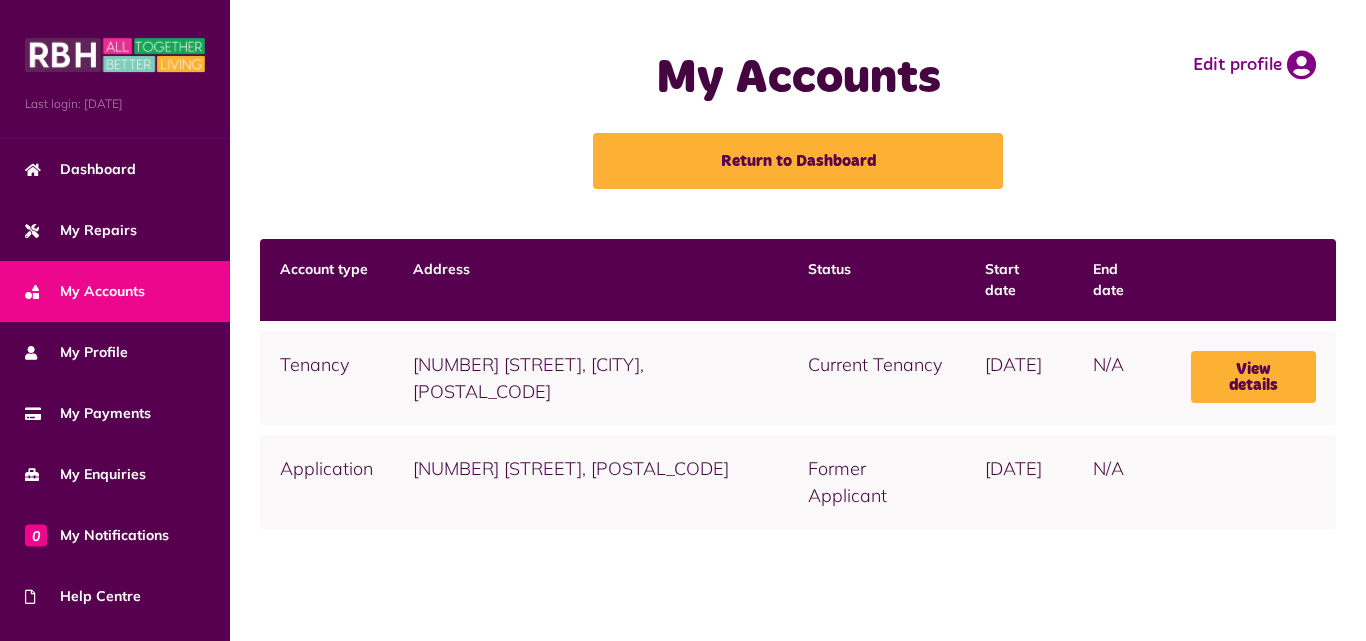scroll, scrollTop: 0, scrollLeft: 0, axis: both 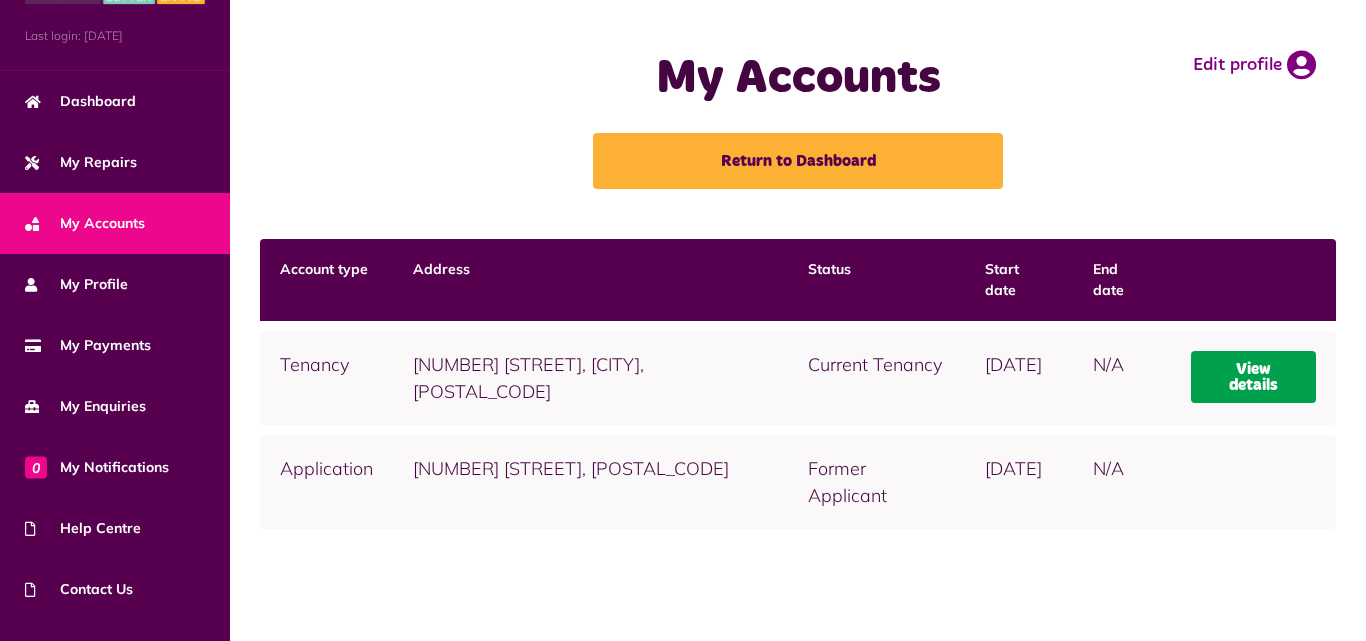 click on "View details" at bounding box center (1253, 377) 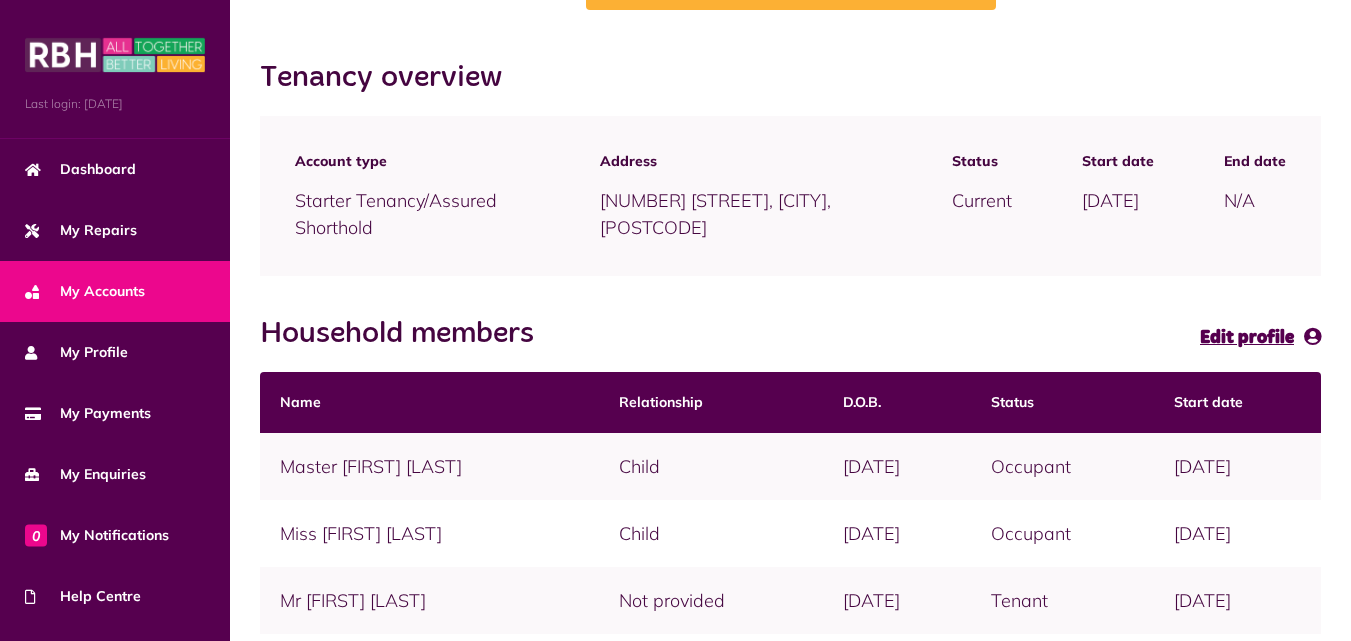 scroll, scrollTop: 200, scrollLeft: 0, axis: vertical 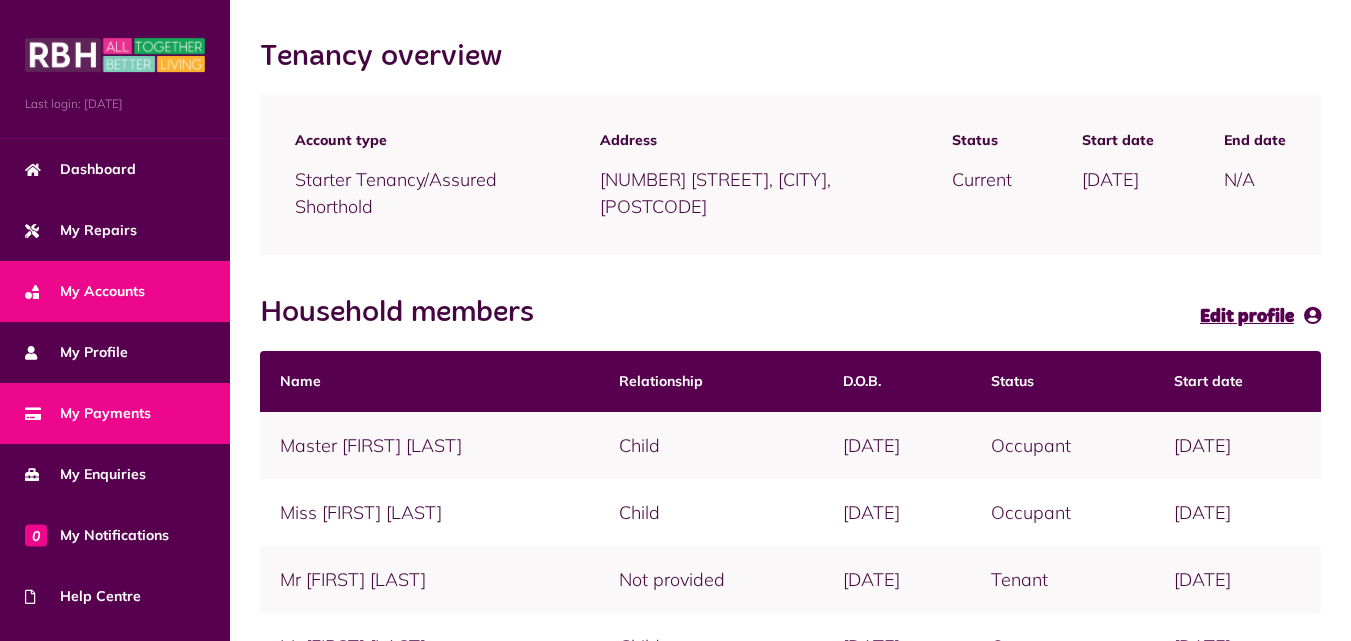 click on "My Payments" at bounding box center (88, 413) 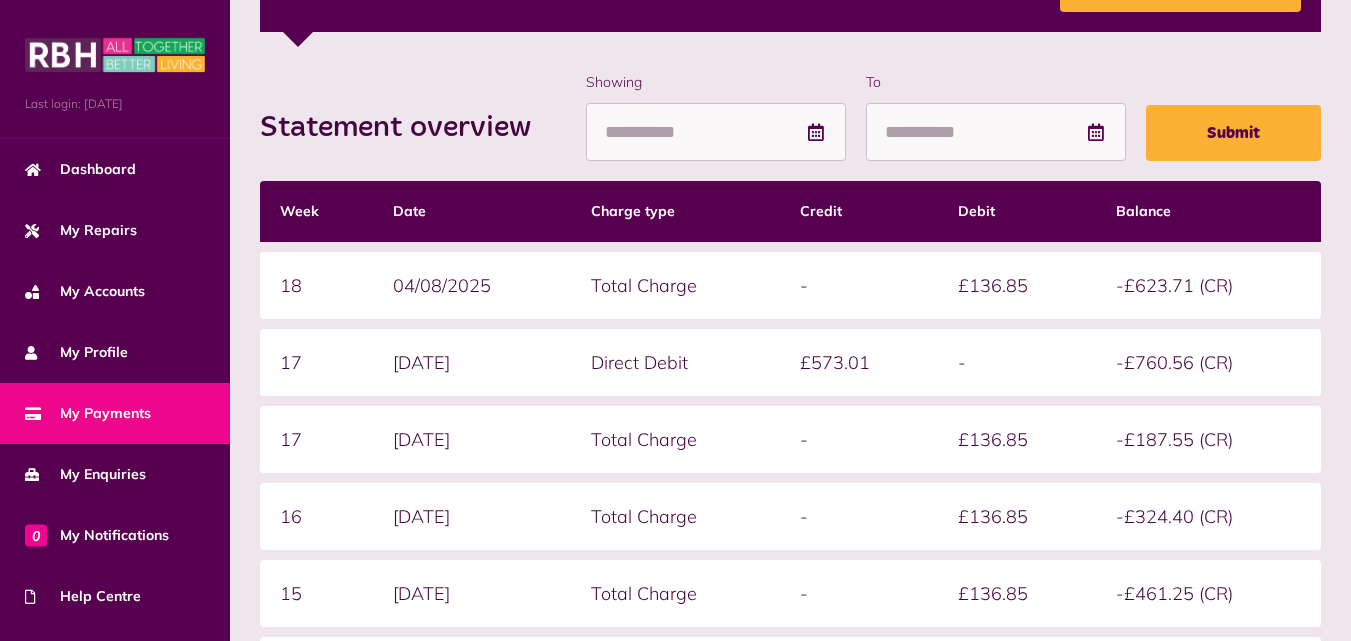 scroll, scrollTop: 400, scrollLeft: 0, axis: vertical 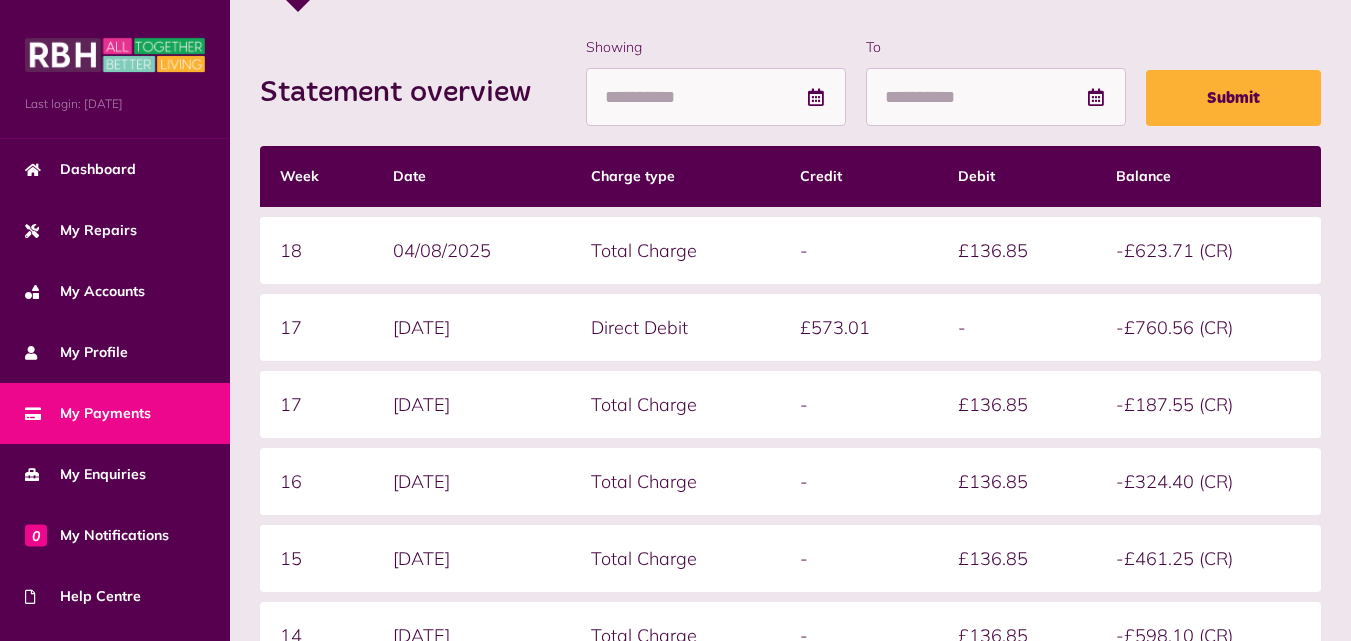 click on "Statement overview
Showing
To
Submit" at bounding box center [790, 82] 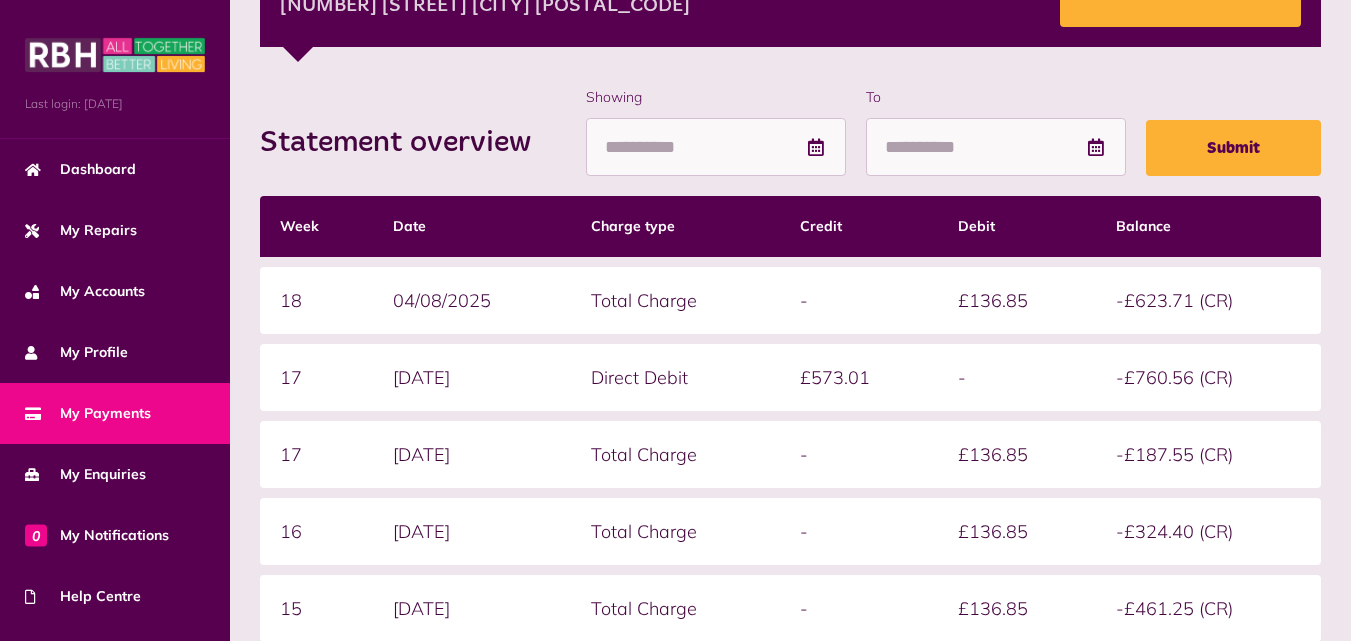 scroll, scrollTop: 300, scrollLeft: 0, axis: vertical 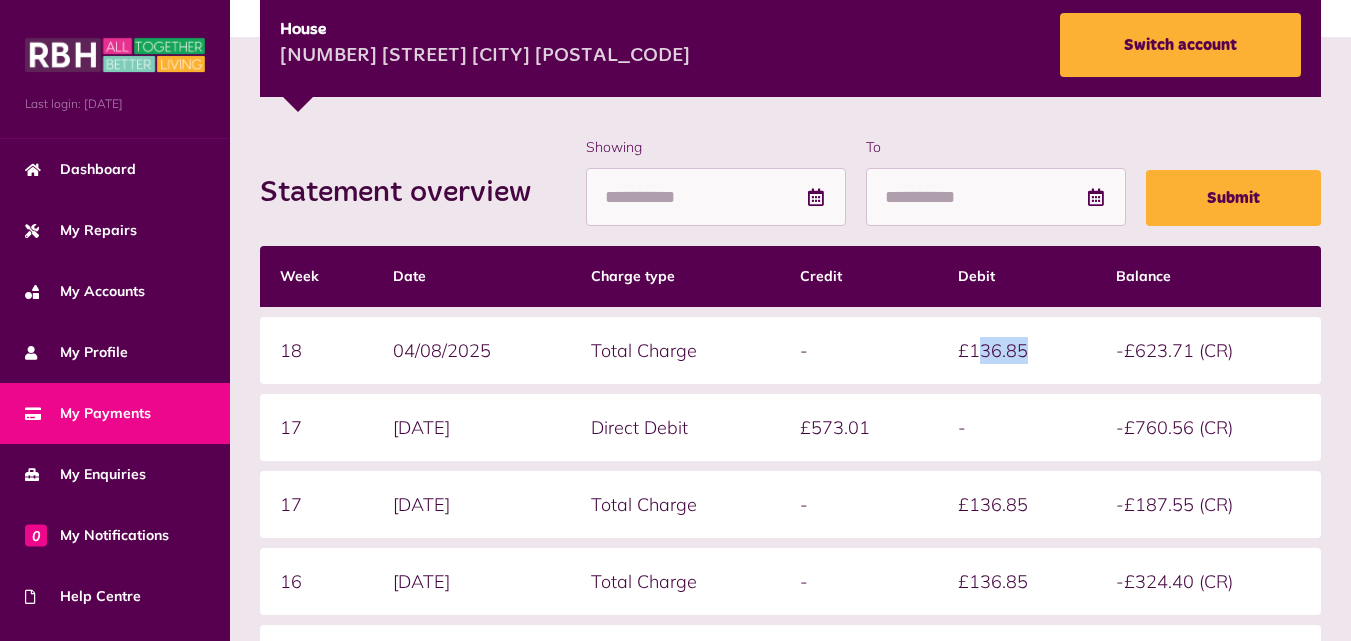 drag, startPoint x: 1025, startPoint y: 352, endPoint x: 981, endPoint y: 351, distance: 44.011364 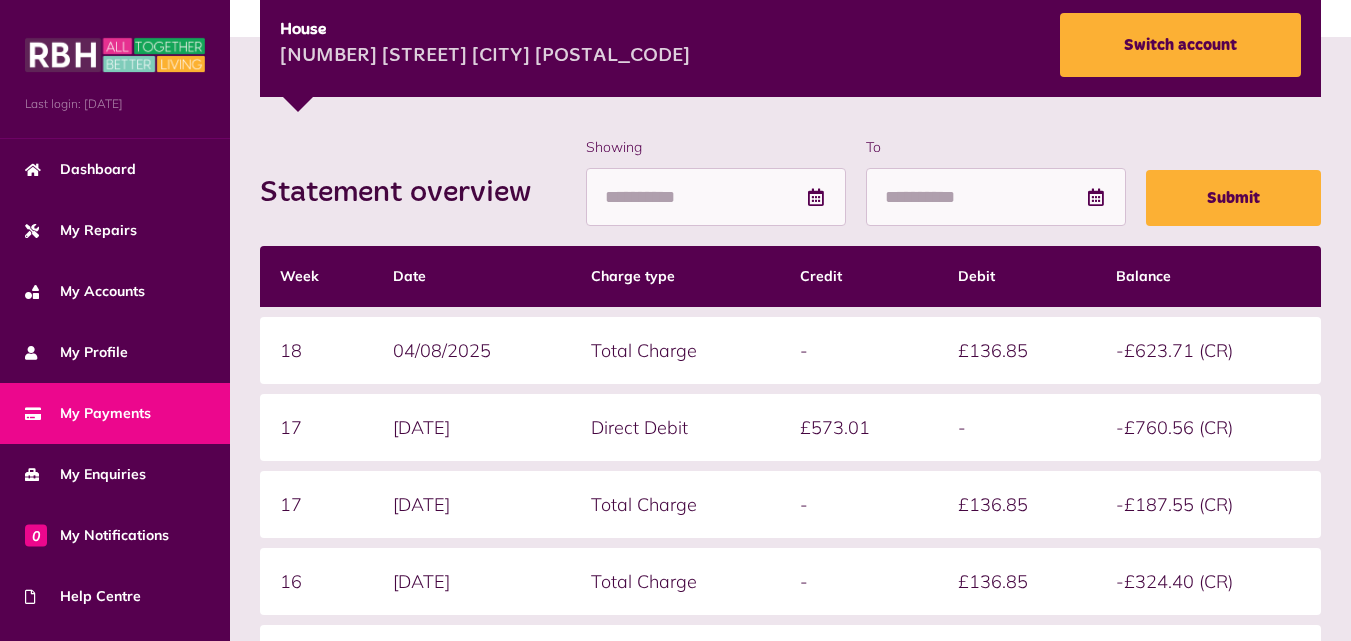 click on "£136.85" at bounding box center (1017, 504) 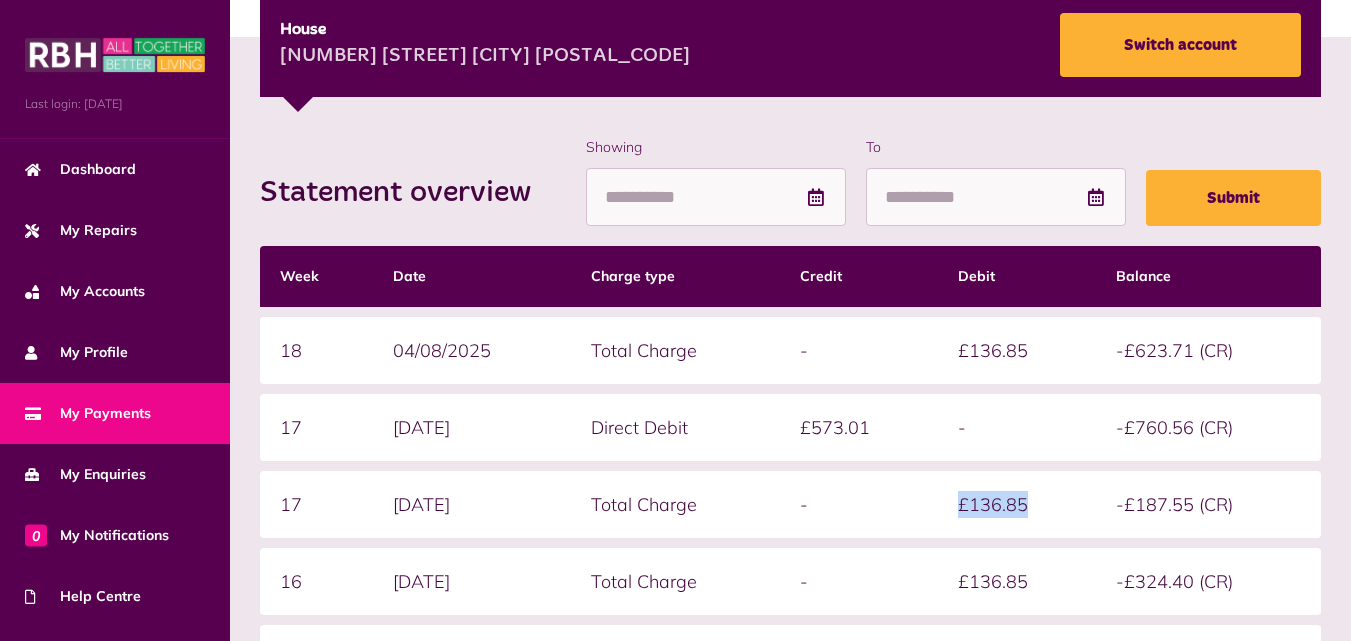 drag, startPoint x: 1021, startPoint y: 507, endPoint x: 959, endPoint y: 500, distance: 62.39391 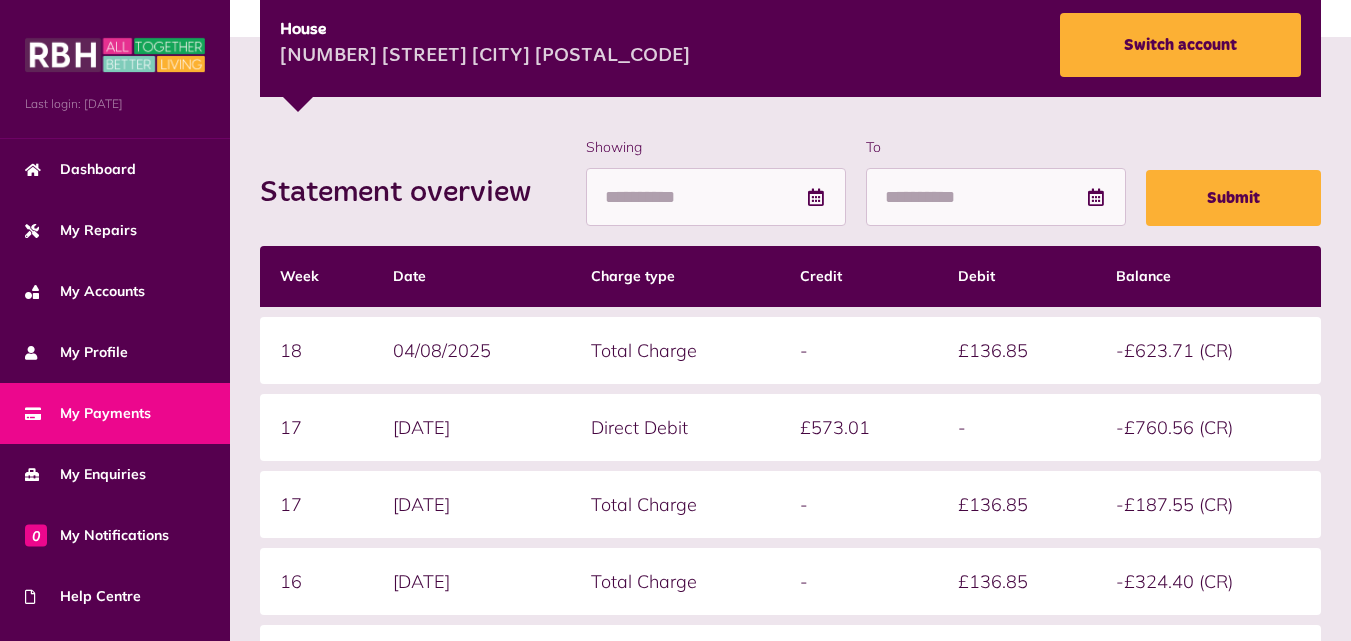 click on "£136.85" at bounding box center (1017, 350) 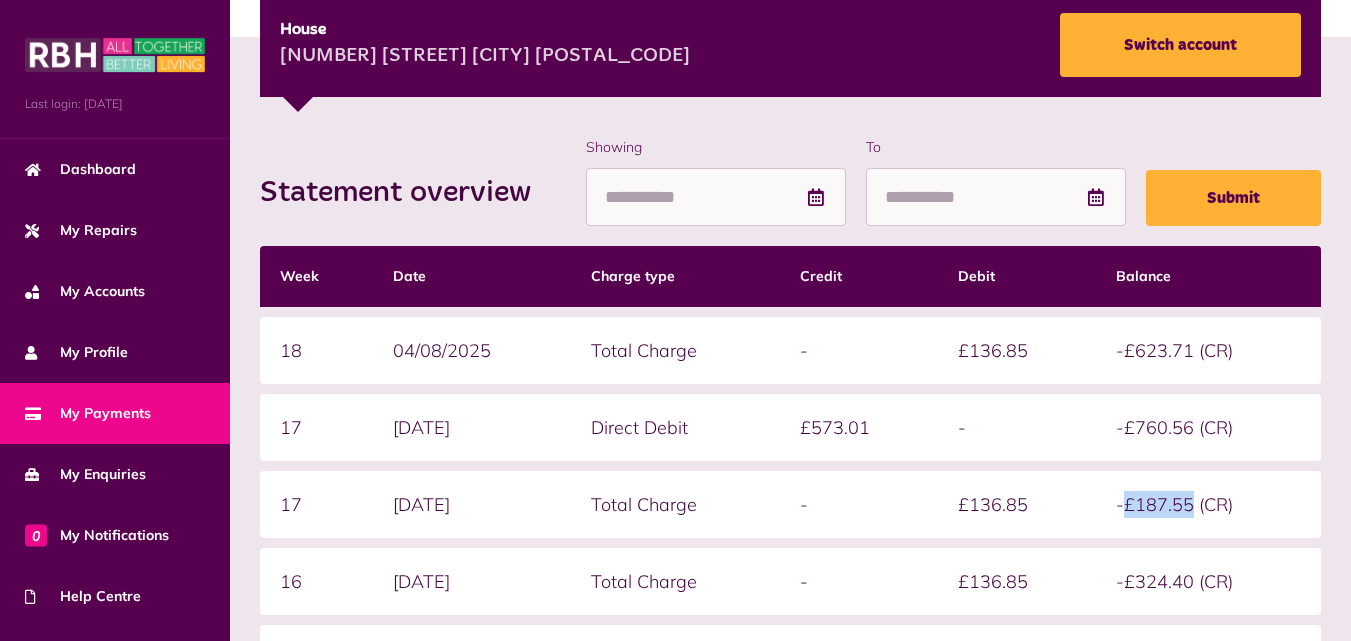 drag, startPoint x: 1189, startPoint y: 495, endPoint x: 1171, endPoint y: 156, distance: 339.47754 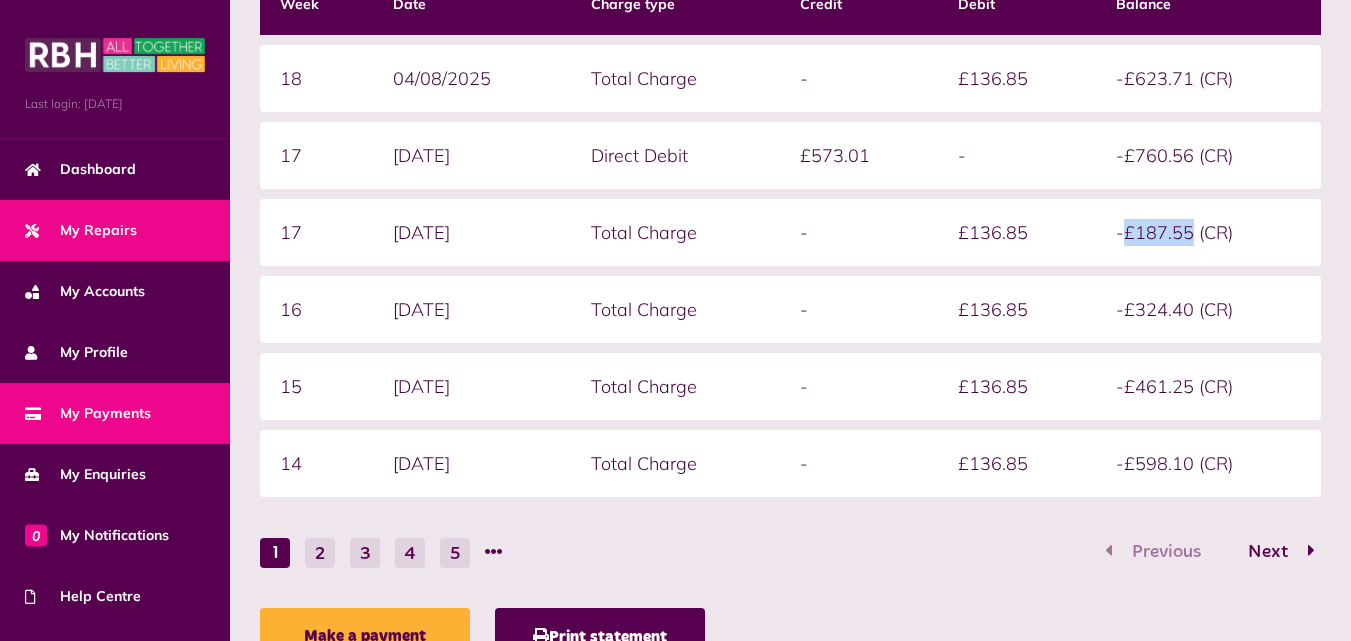 scroll, scrollTop: 365, scrollLeft: 0, axis: vertical 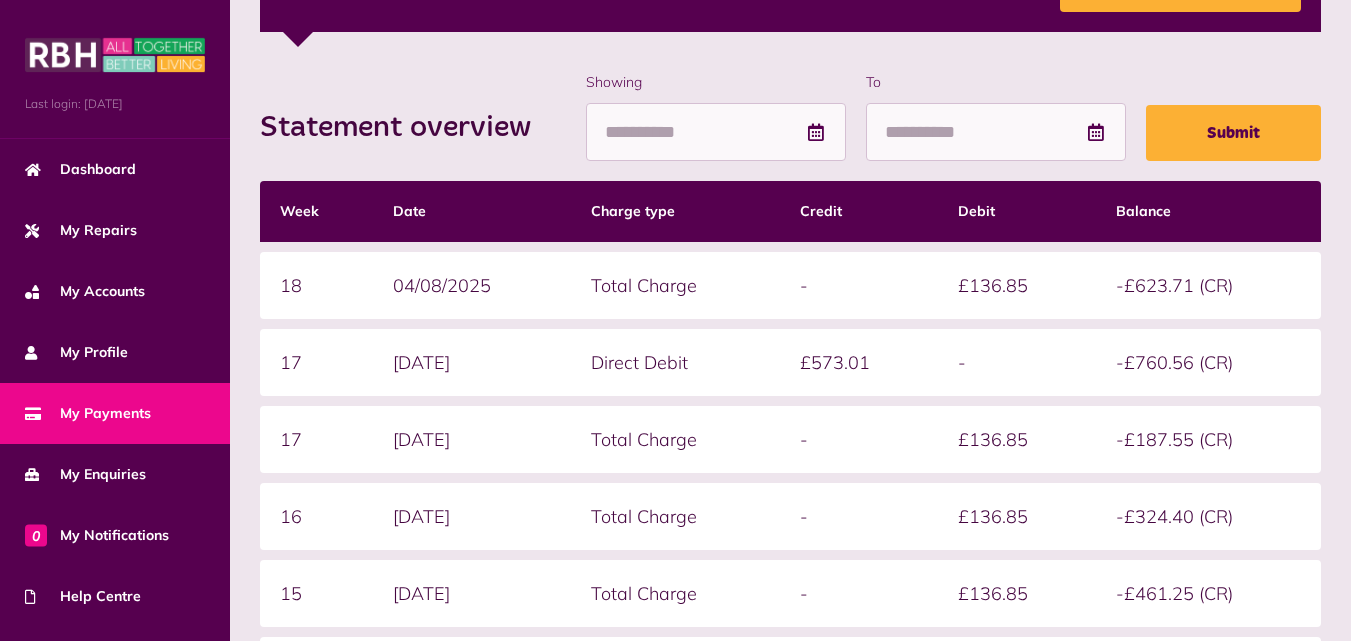 click on "04/08/2025" at bounding box center [472, 285] 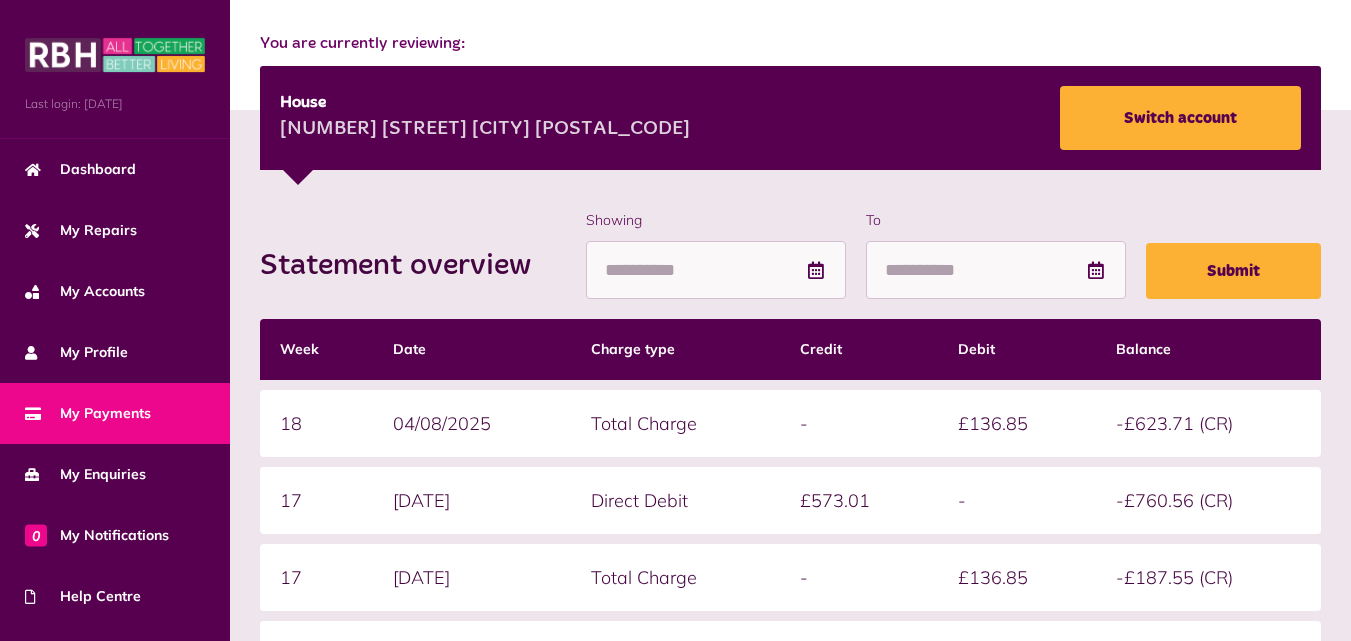 scroll, scrollTop: 0, scrollLeft: 0, axis: both 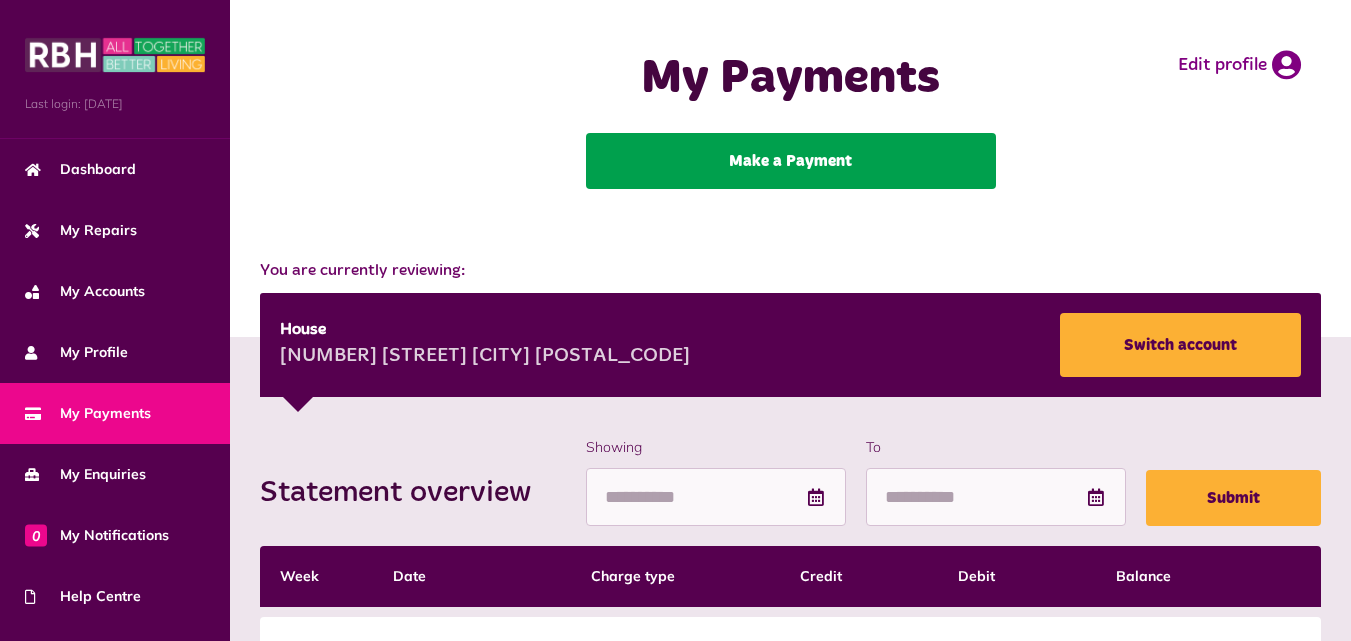 click on "Make a Payment" at bounding box center (791, 161) 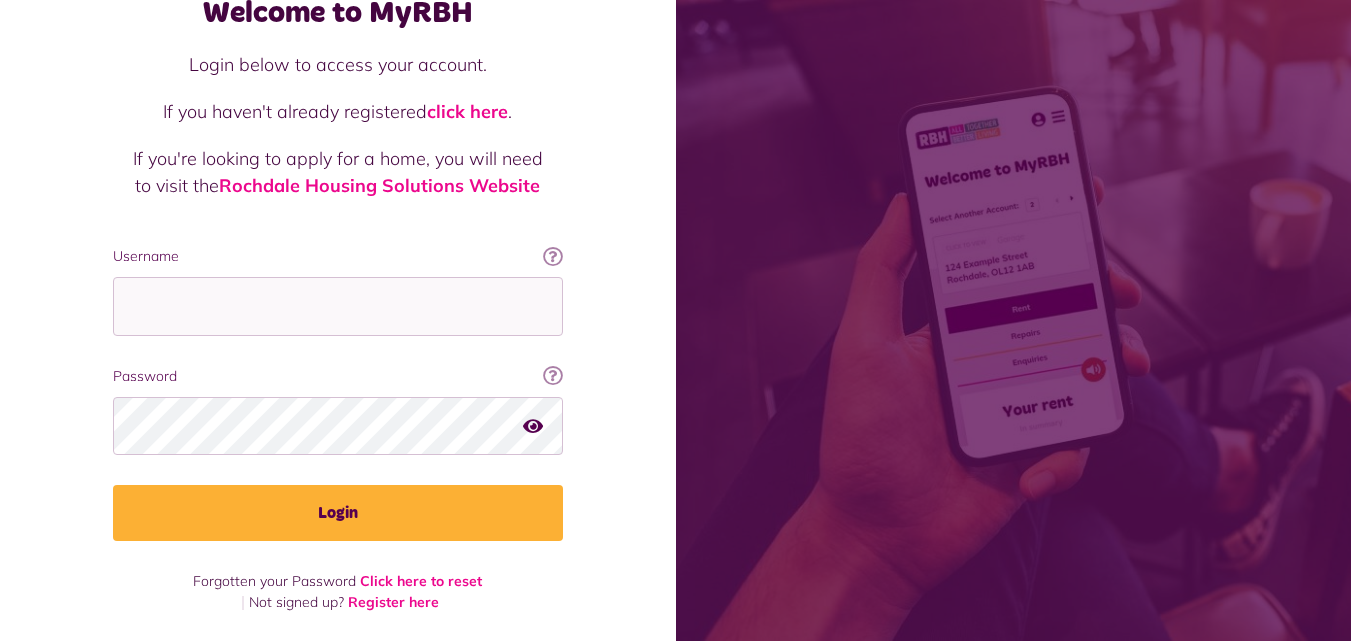 scroll, scrollTop: 127, scrollLeft: 0, axis: vertical 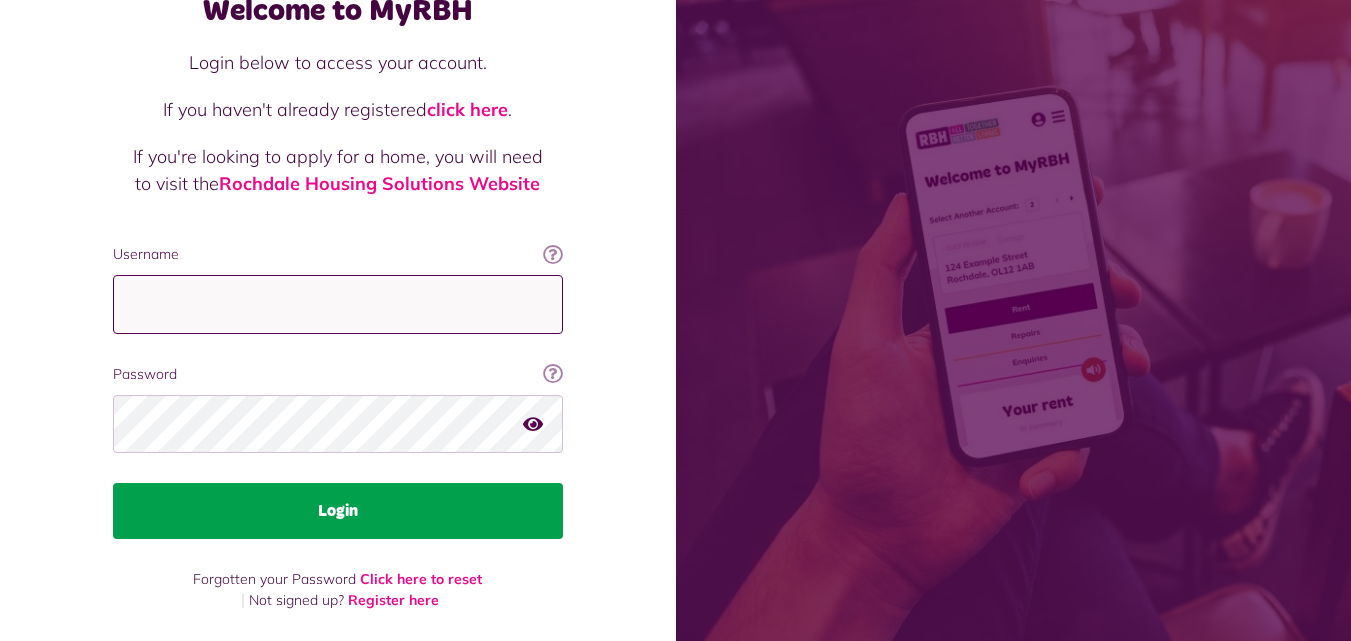 type on "**********" 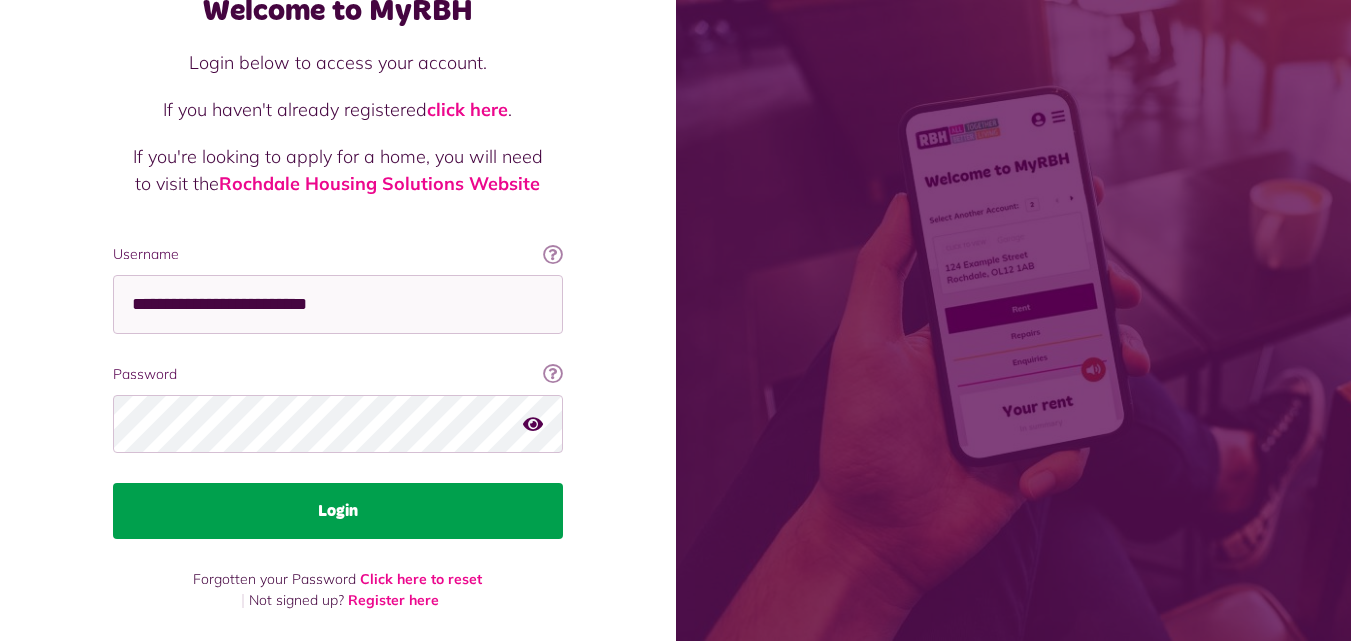 click on "Login" at bounding box center (338, 511) 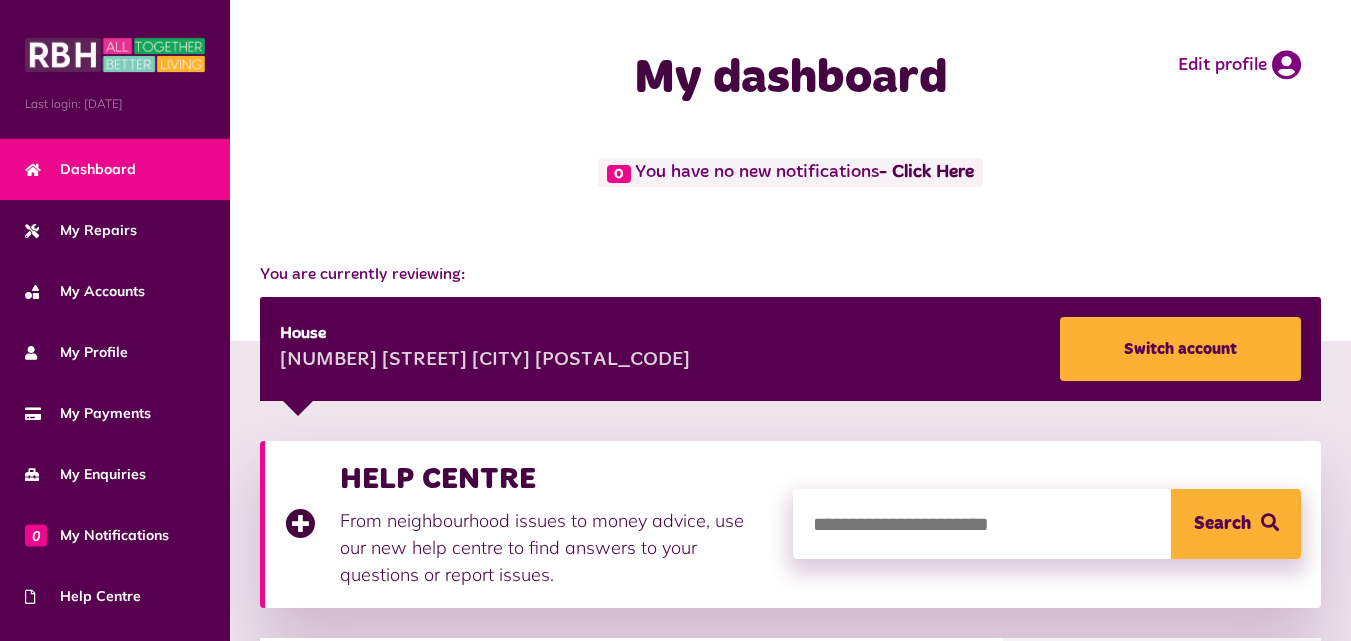 scroll, scrollTop: 0, scrollLeft: 0, axis: both 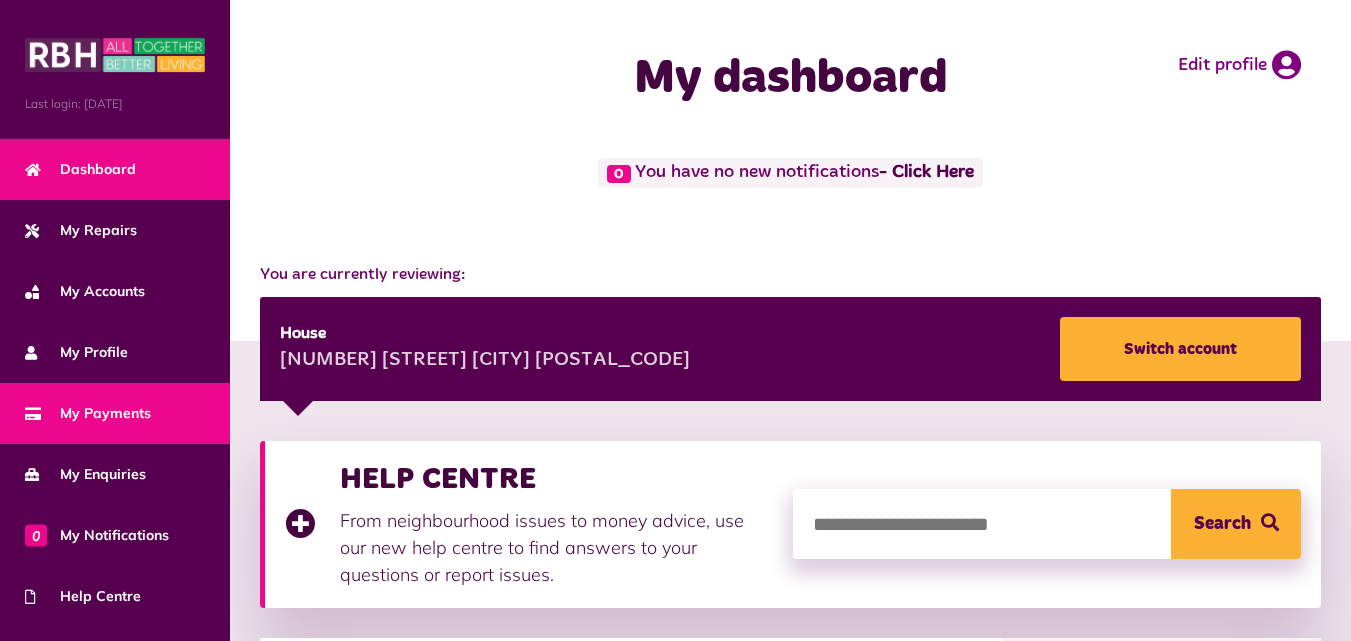 click on "My Payments" at bounding box center (115, 413) 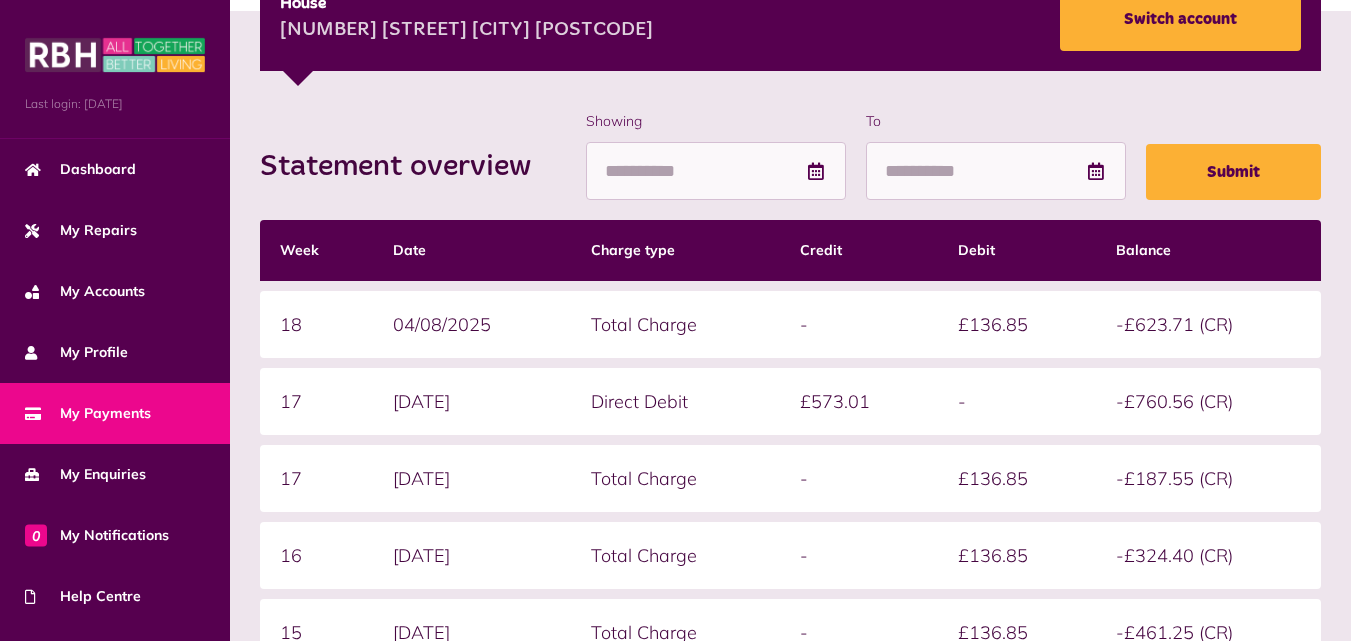 scroll, scrollTop: 100, scrollLeft: 0, axis: vertical 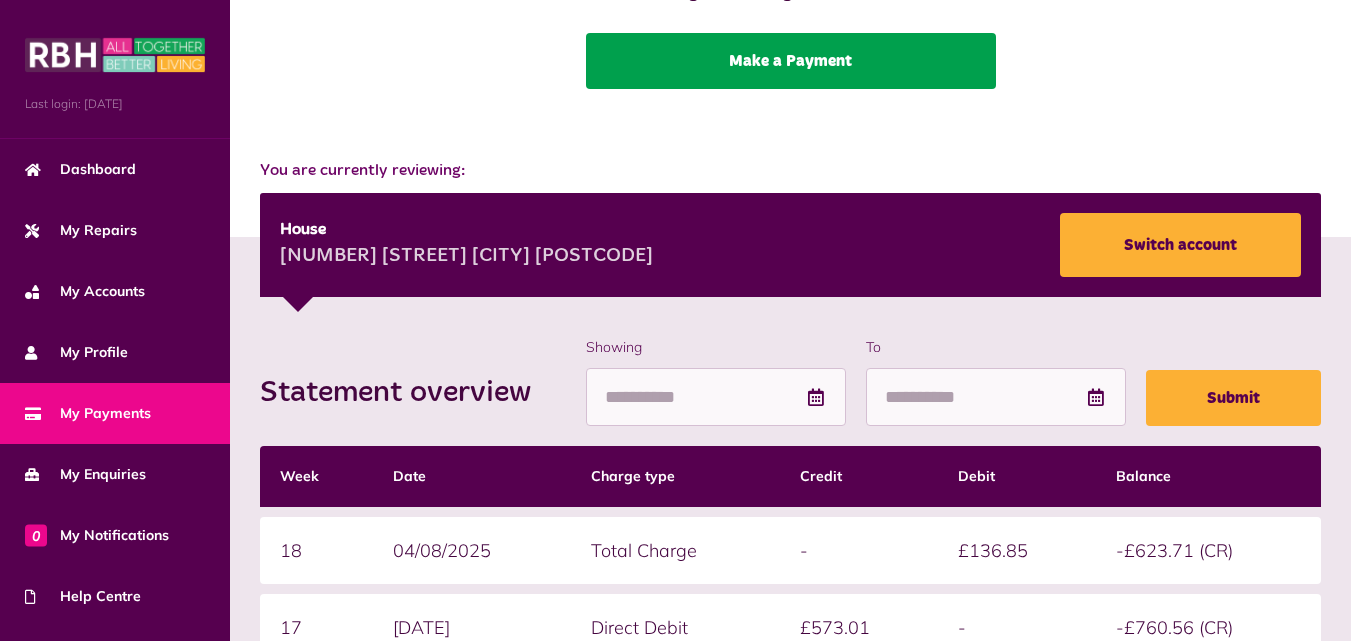 click on "Make a Payment" at bounding box center [791, 61] 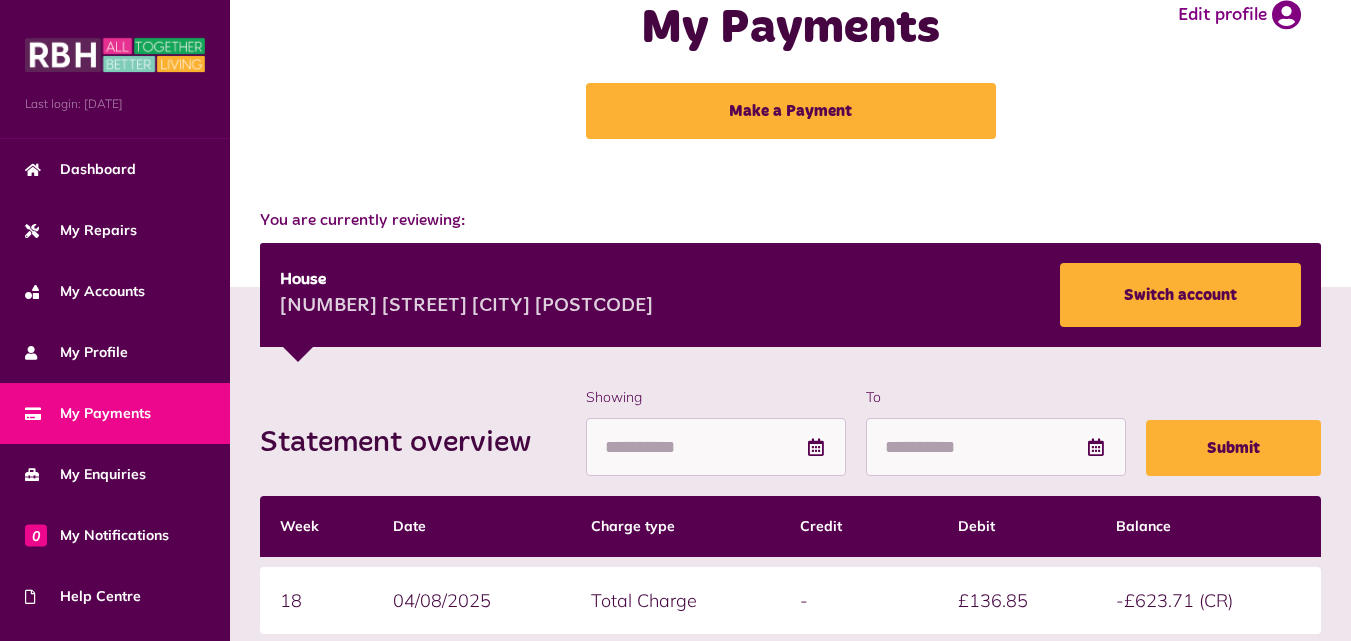 scroll, scrollTop: 100, scrollLeft: 0, axis: vertical 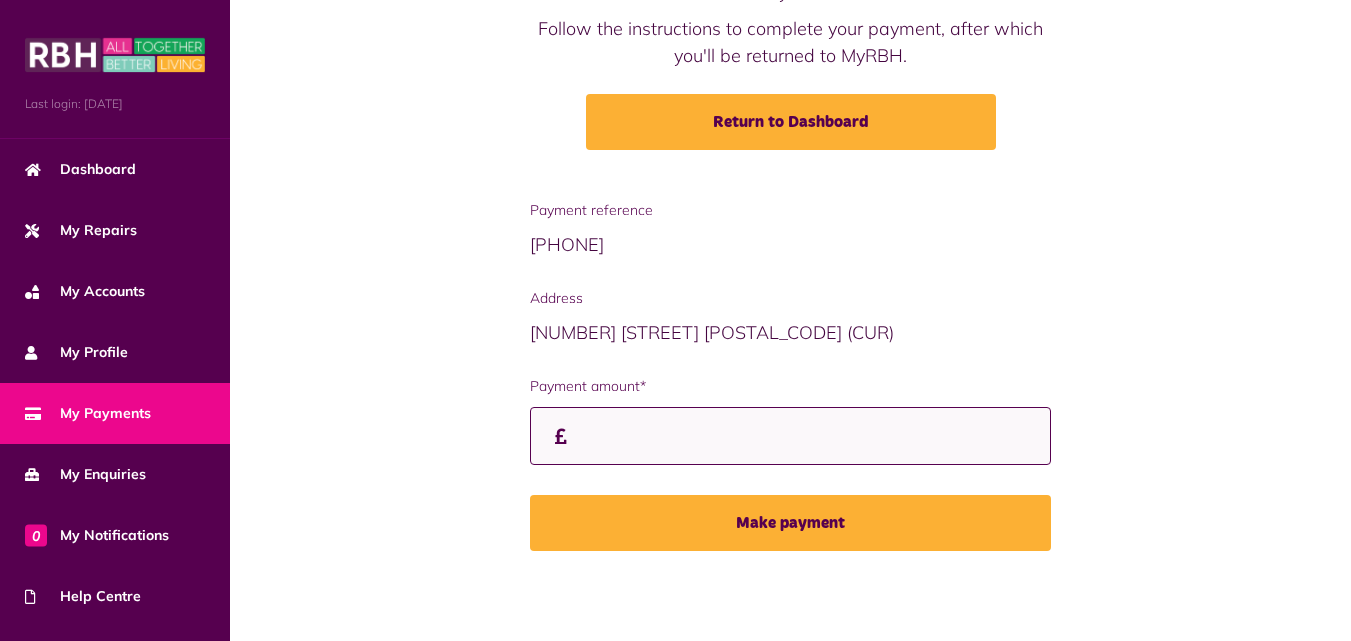 click on "Payment amount*" at bounding box center [790, 436] 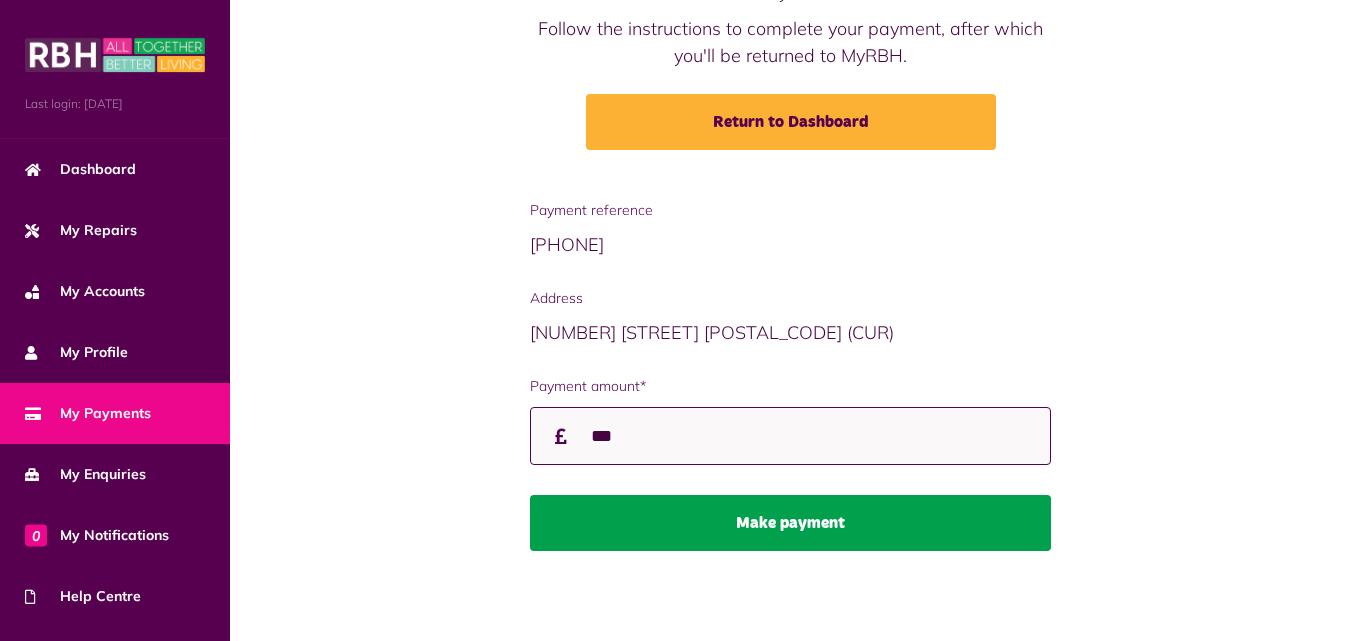 type on "***" 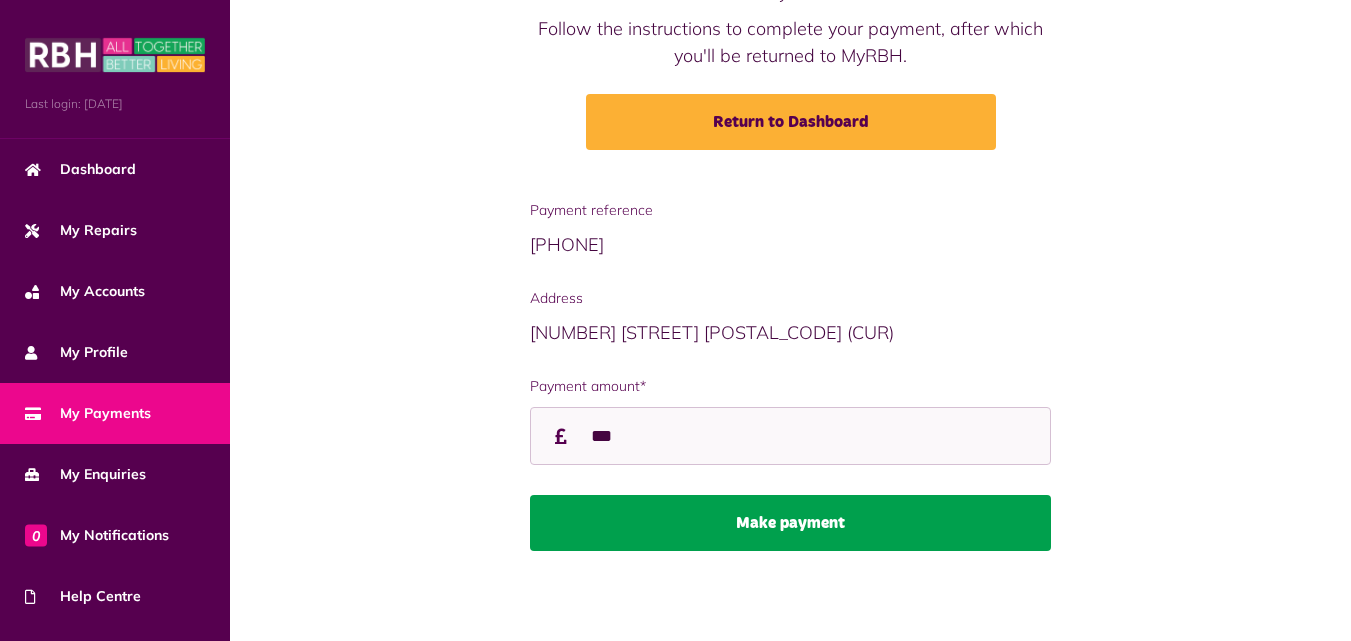 click on "Make payment" at bounding box center (790, 523) 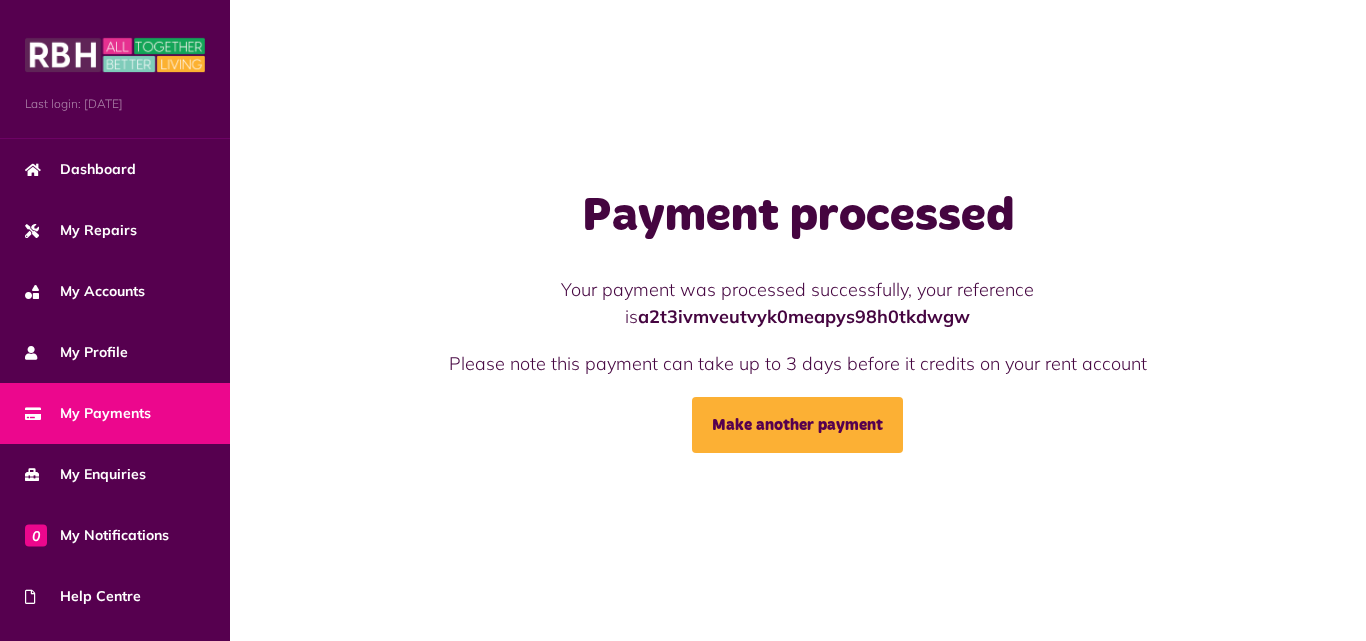 scroll, scrollTop: 0, scrollLeft: 0, axis: both 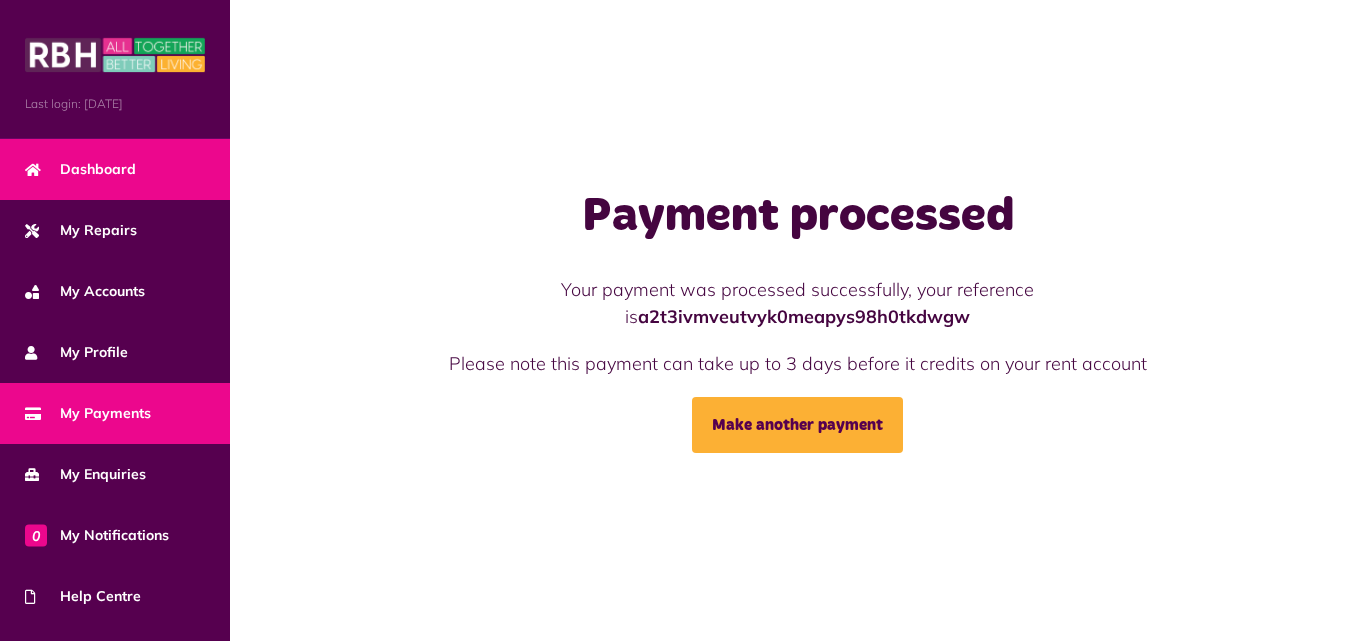 click on "Dashboard" at bounding box center (80, 169) 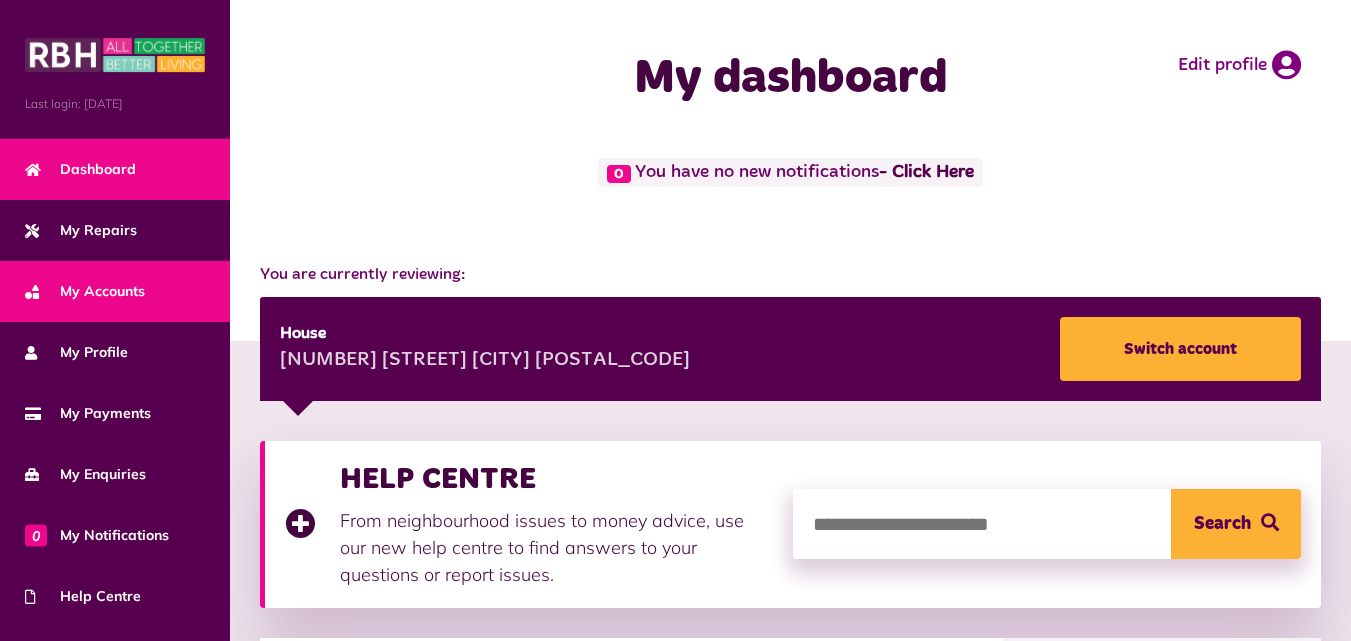 scroll, scrollTop: 0, scrollLeft: 0, axis: both 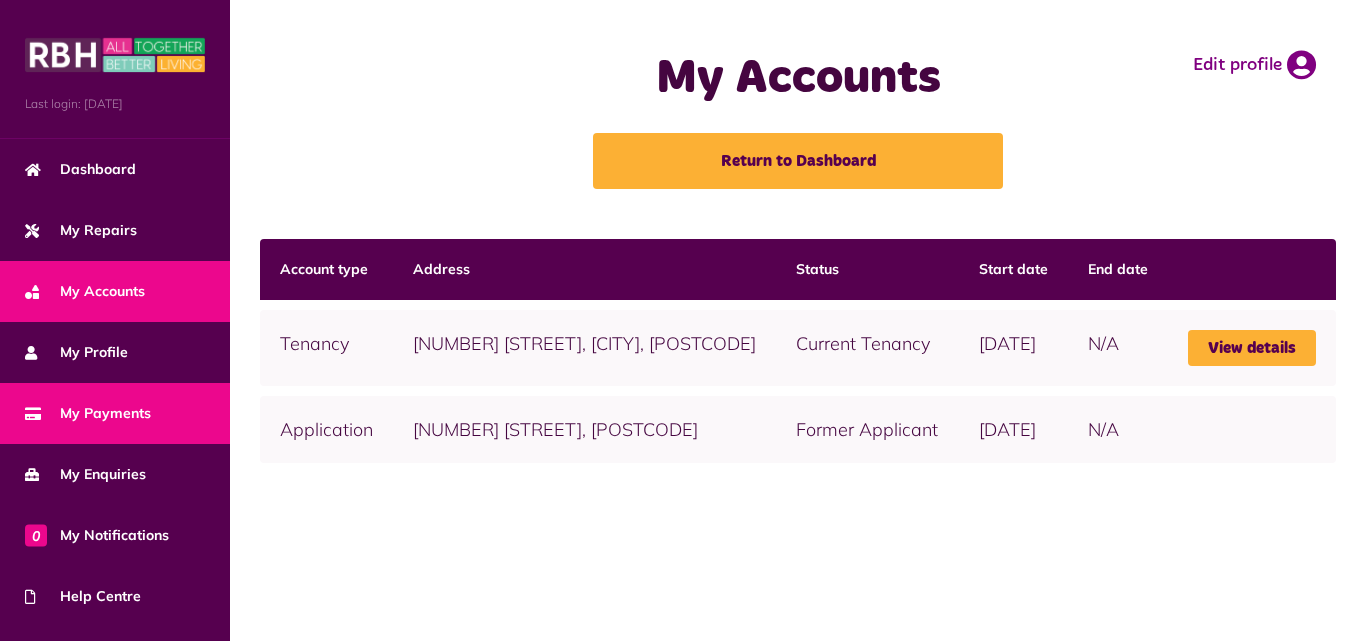 click on "My Payments" at bounding box center [88, 413] 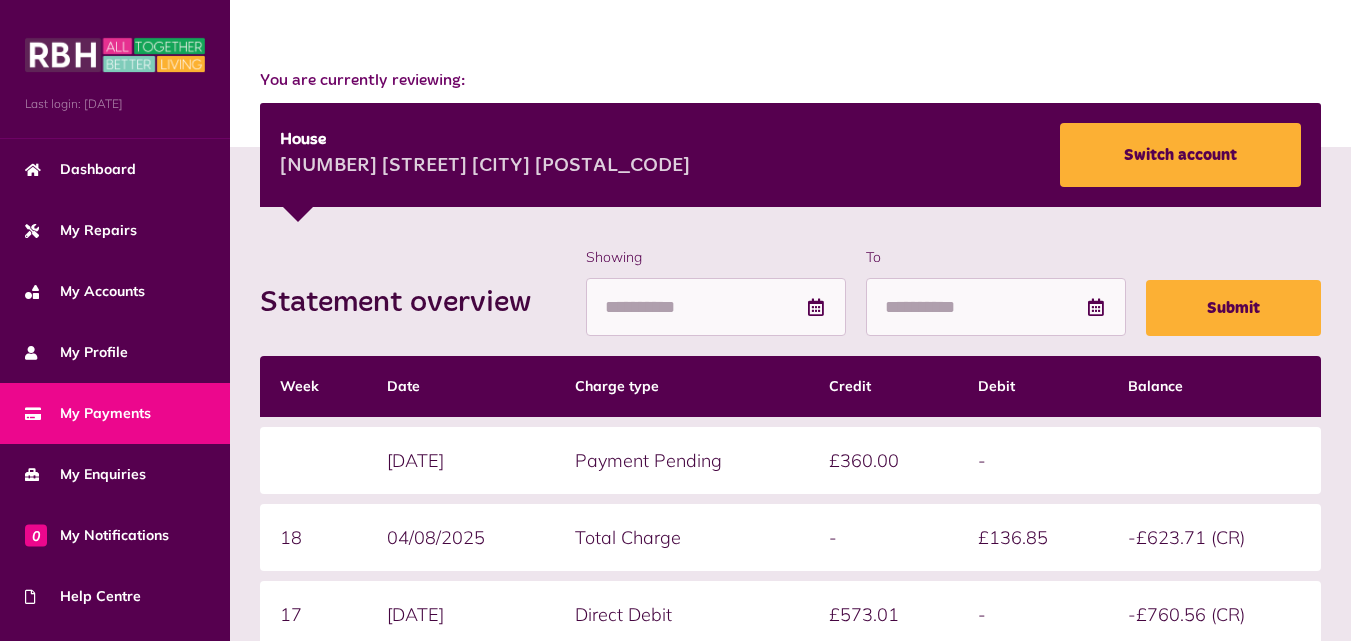 scroll, scrollTop: 0, scrollLeft: 0, axis: both 